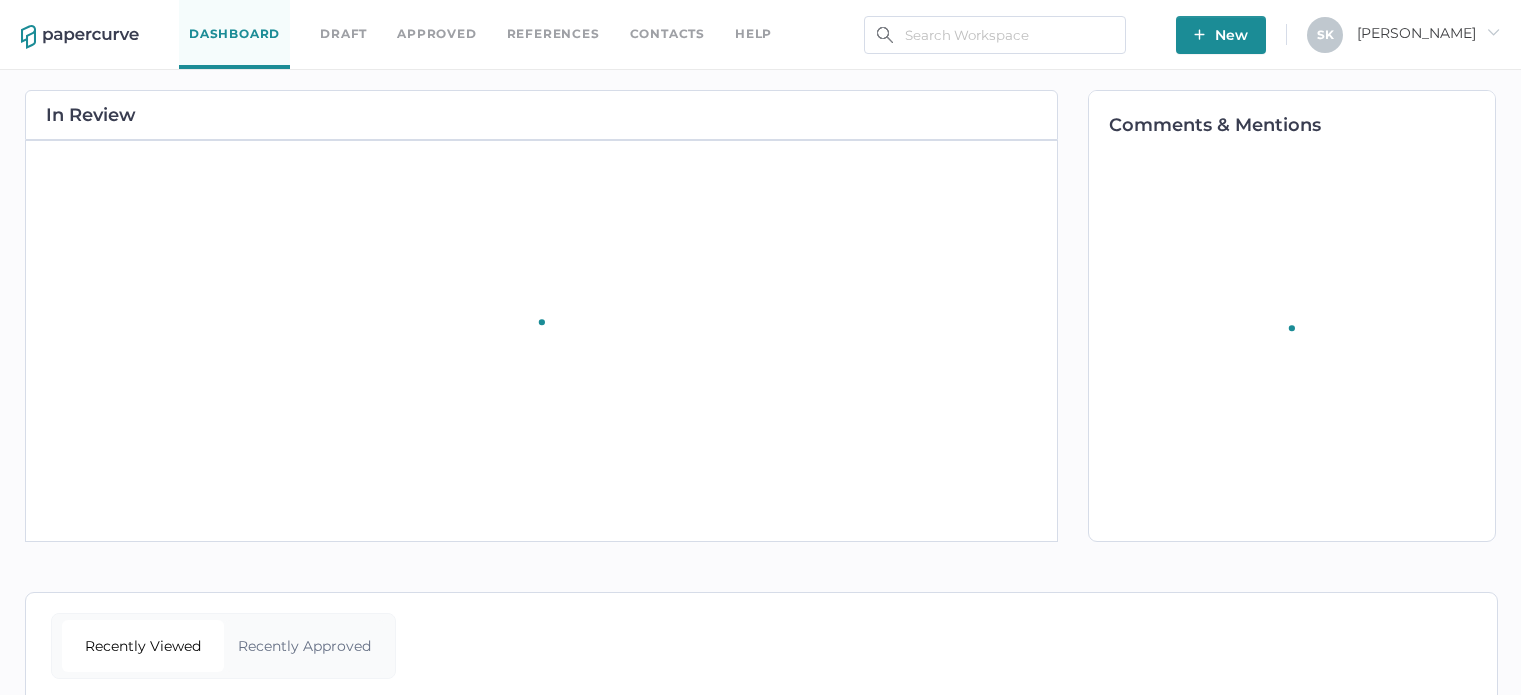 scroll, scrollTop: 0, scrollLeft: 0, axis: both 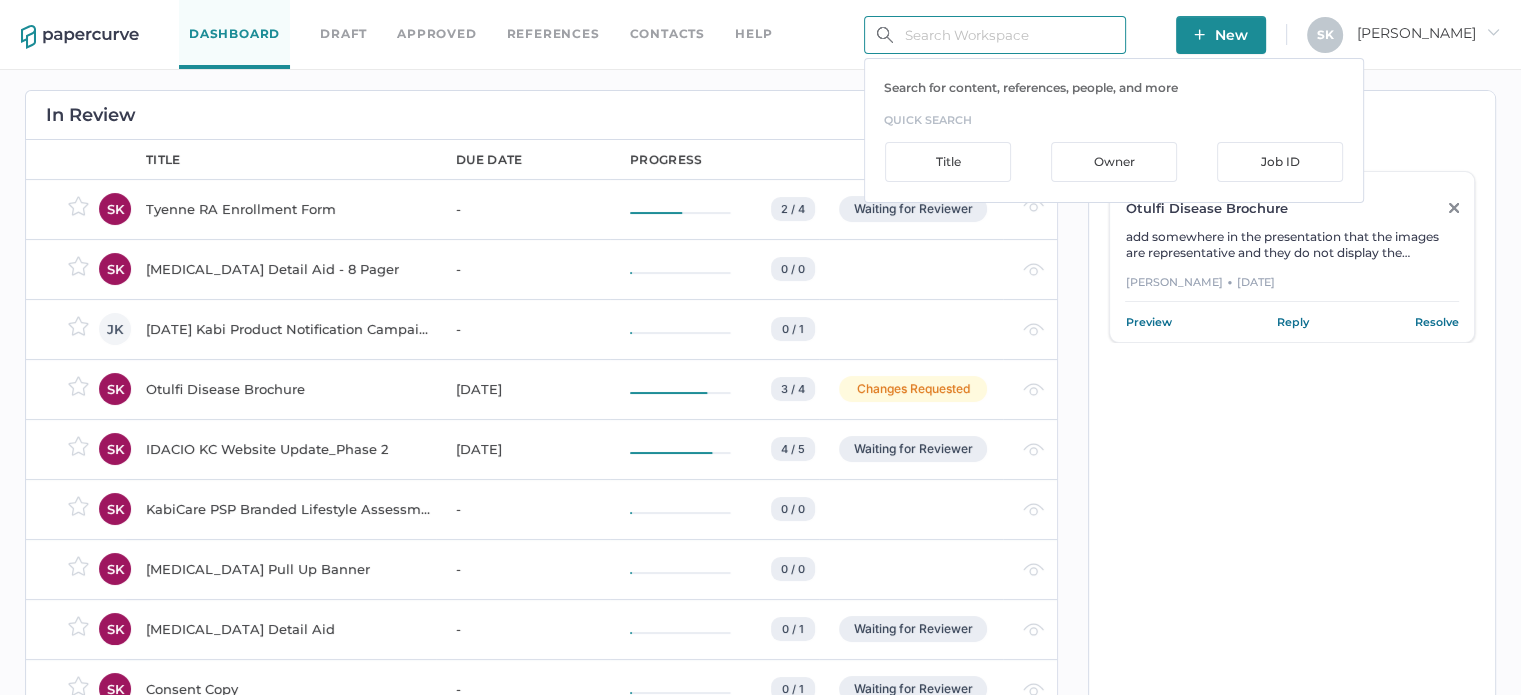 click at bounding box center [995, 35] 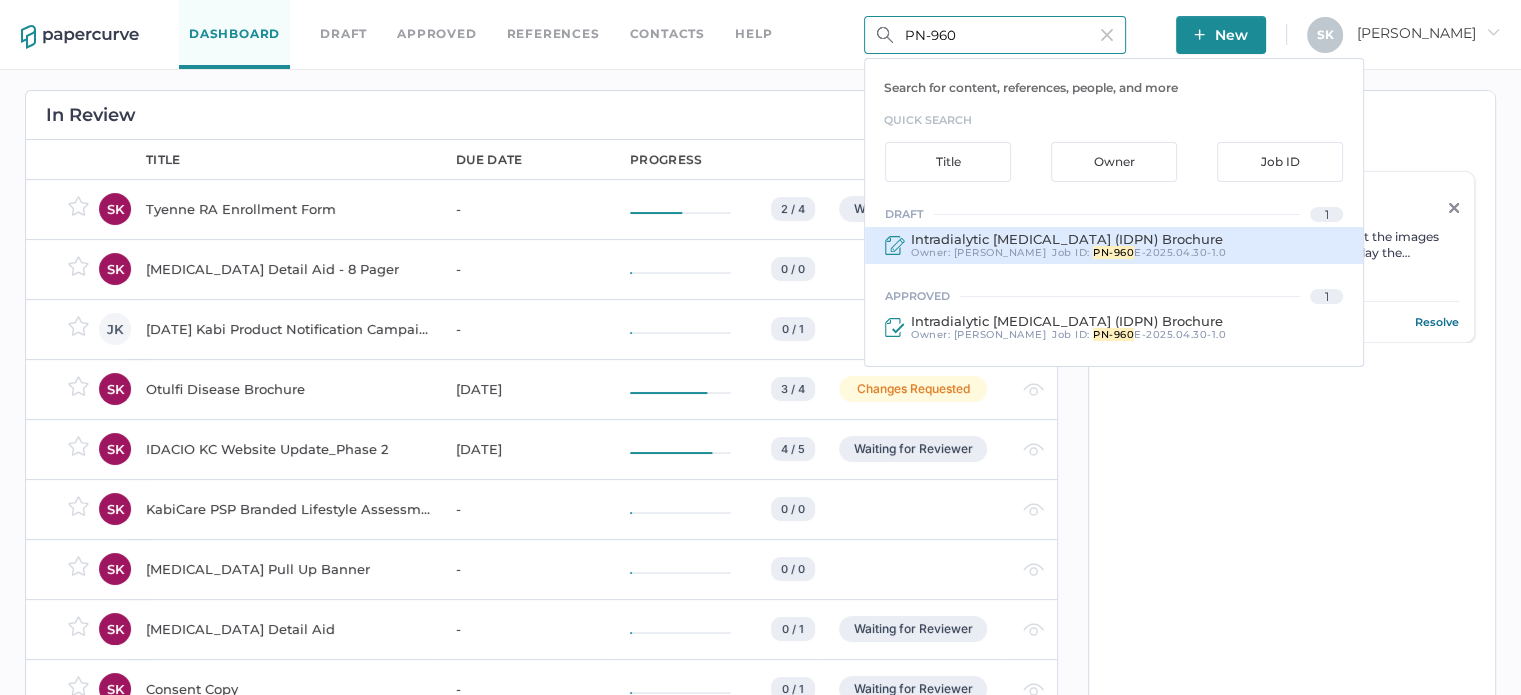type on "PN-960" 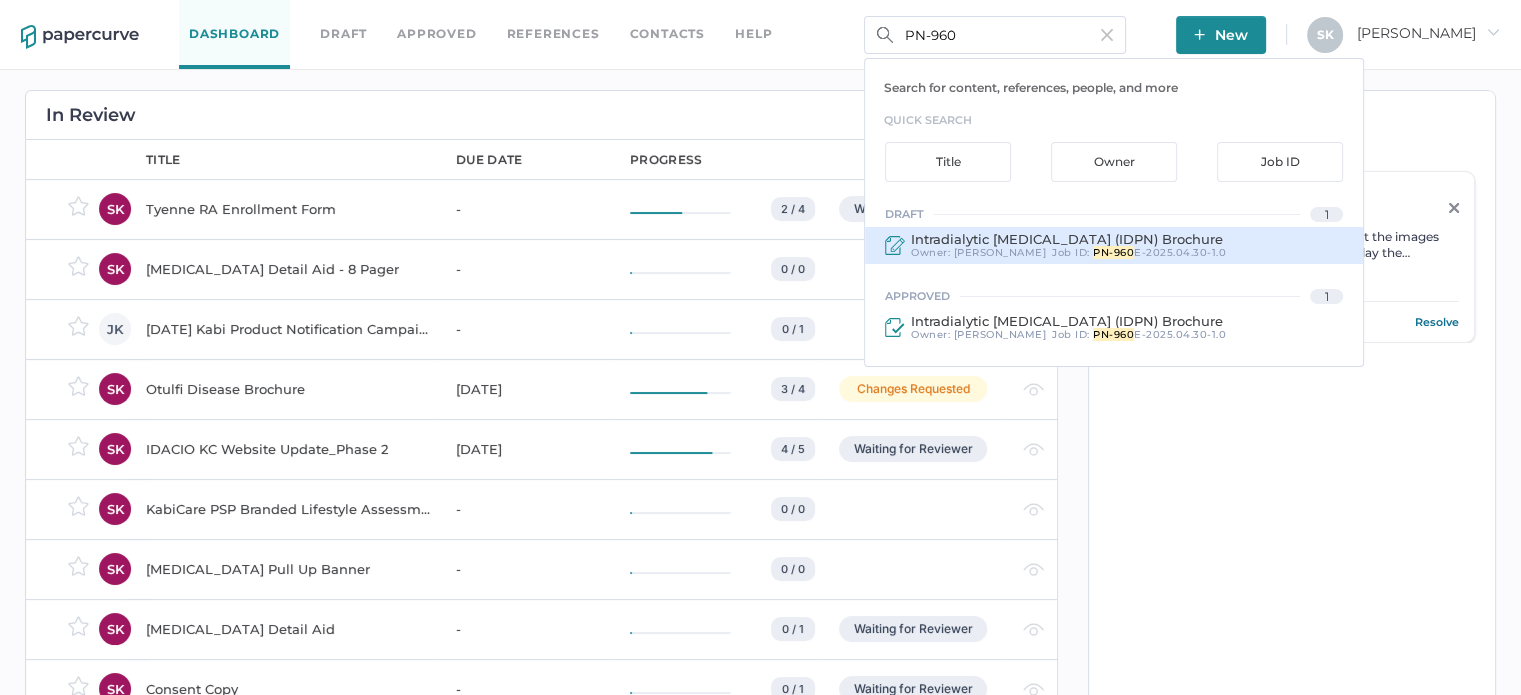 click on "Intradialytic [MEDICAL_DATA] (IDPN) Brochure" at bounding box center (1067, 239) 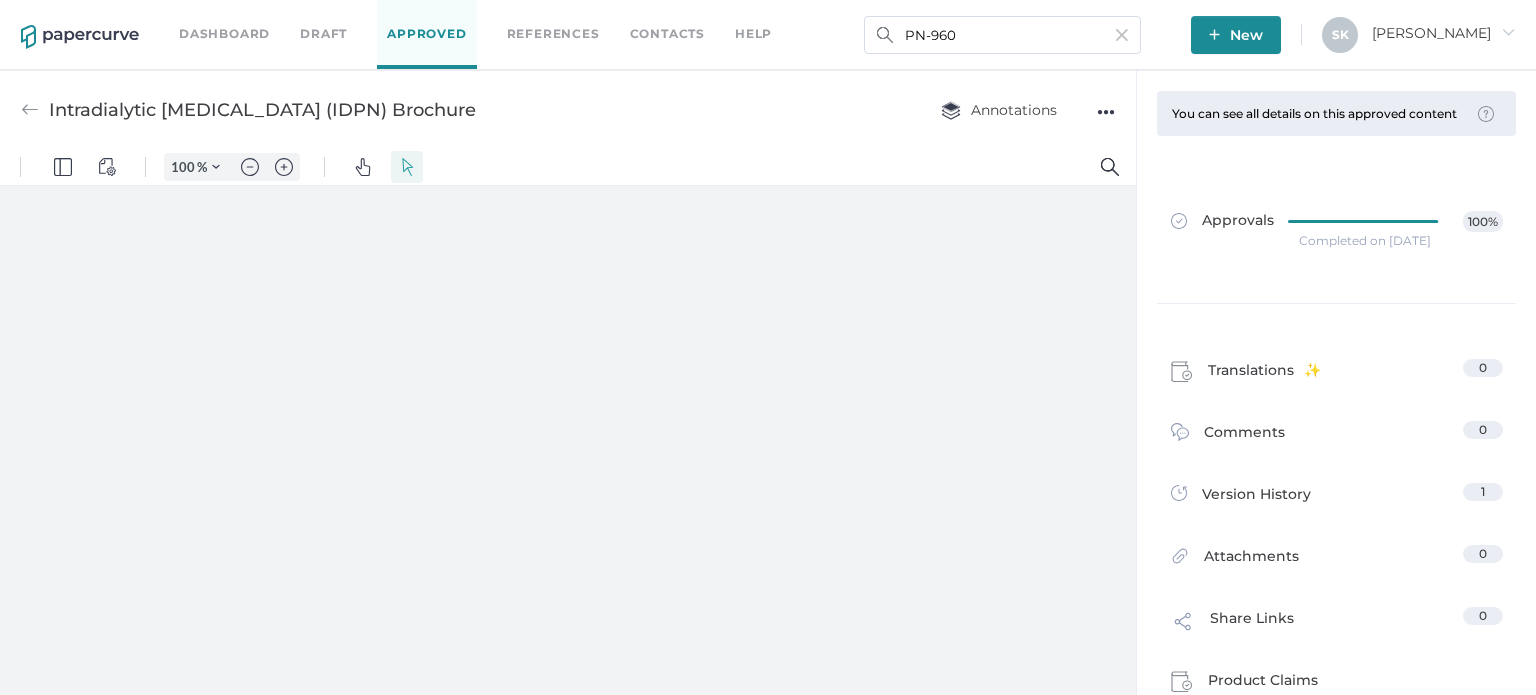 scroll, scrollTop: 0, scrollLeft: 0, axis: both 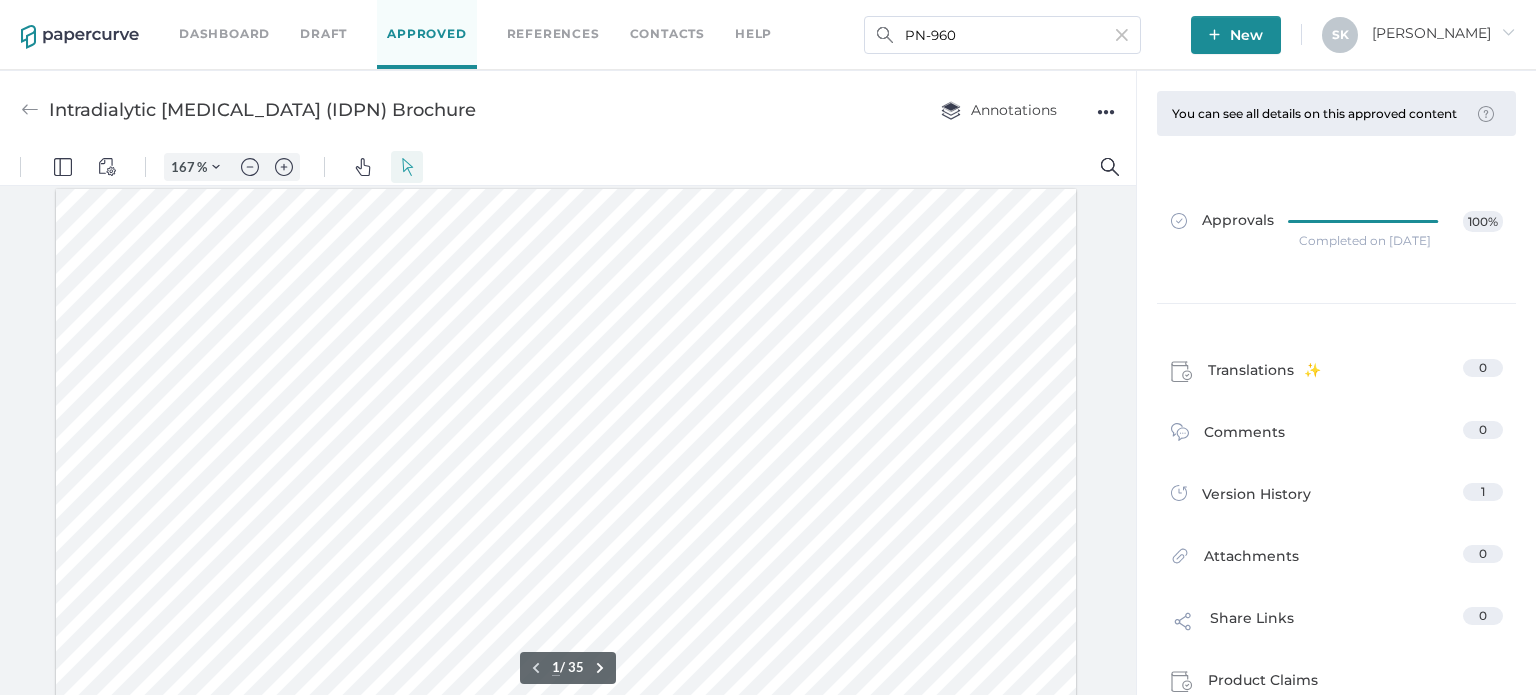 click on "Completed on [DATE]" at bounding box center [1365, 241] 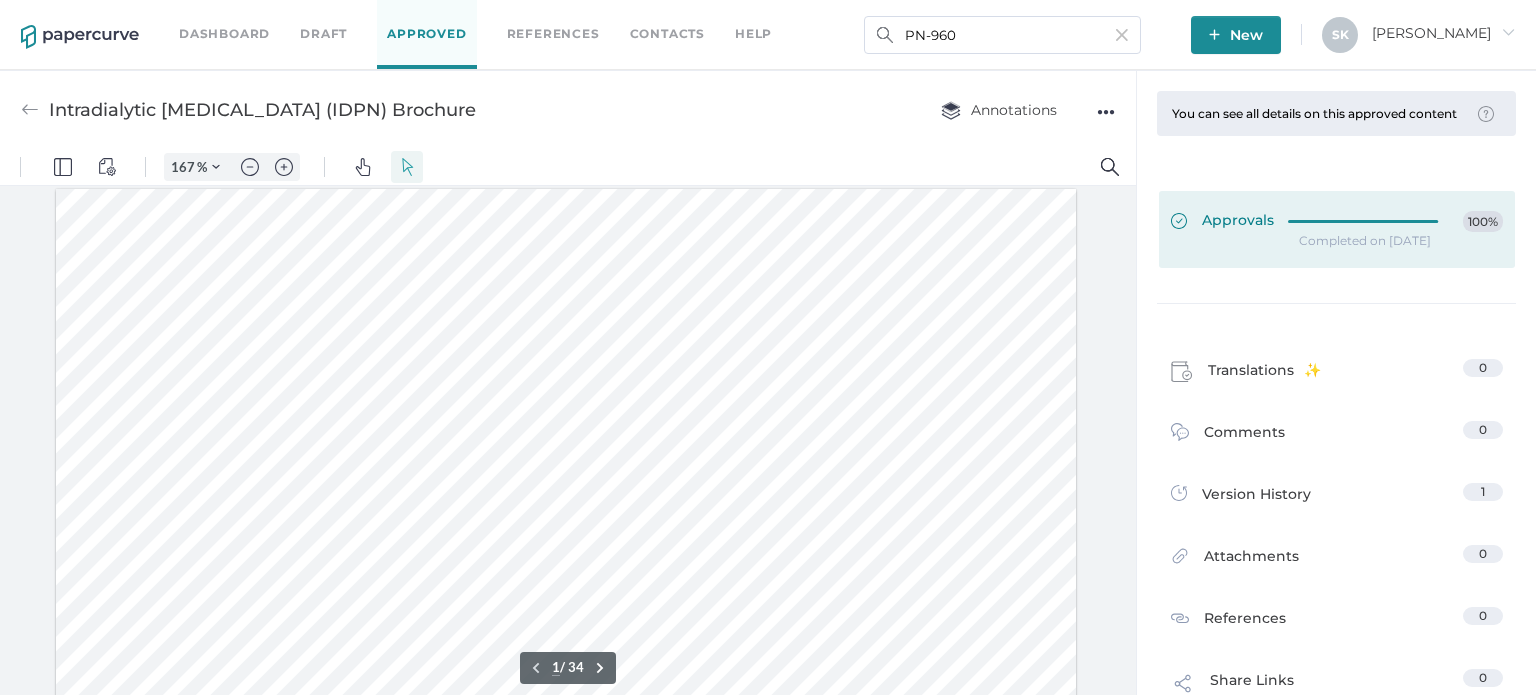 click on "Approvals 100%" at bounding box center (1337, 229) 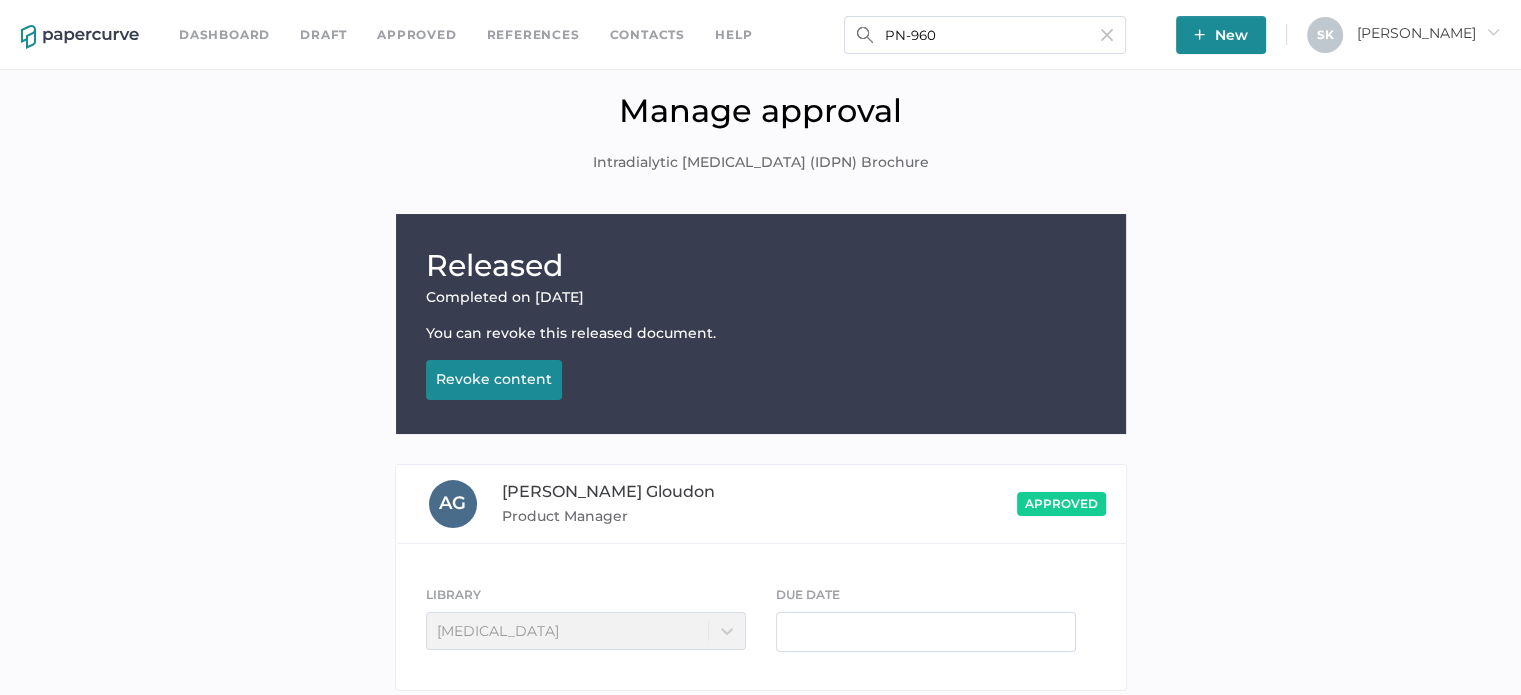 scroll, scrollTop: 104, scrollLeft: 0, axis: vertical 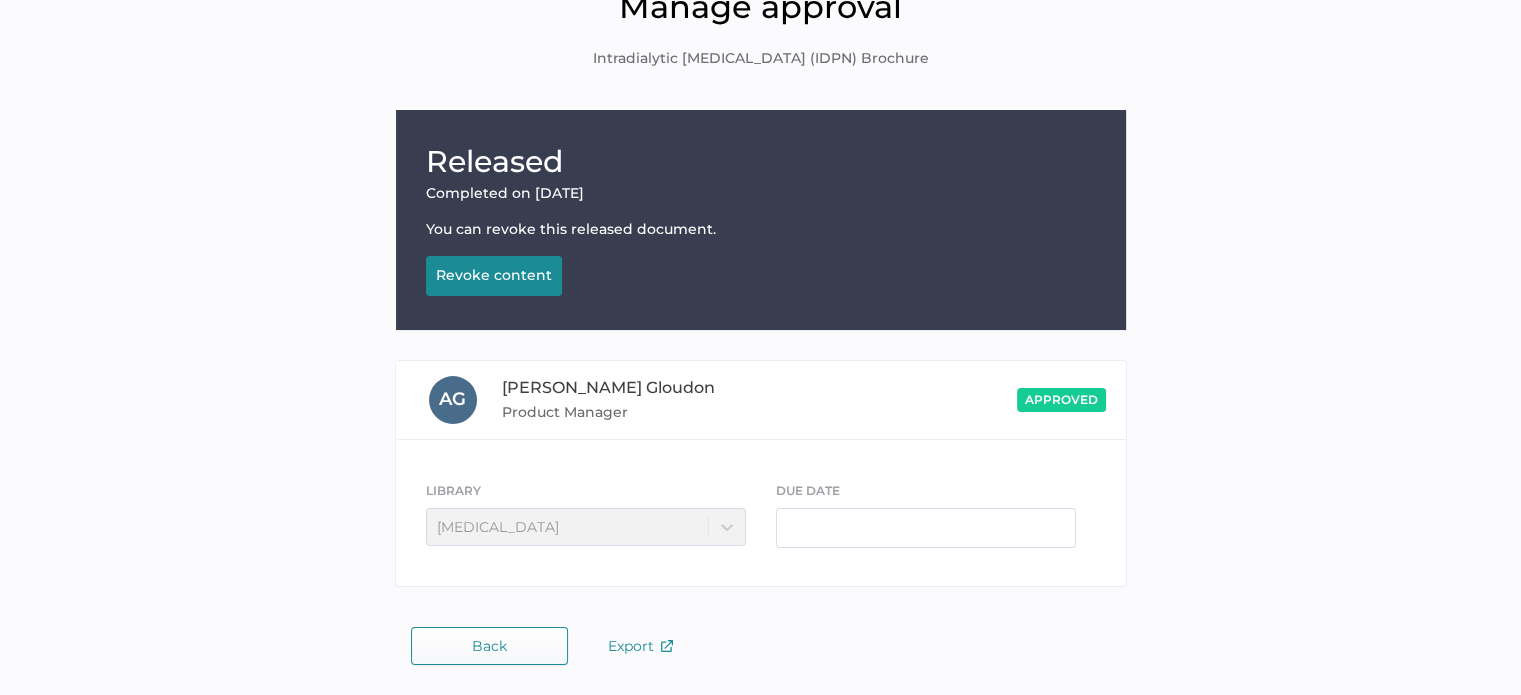 click on "Manage approval Intradialytic [MEDICAL_DATA] (IDPN) Brochure" at bounding box center (760, 43) 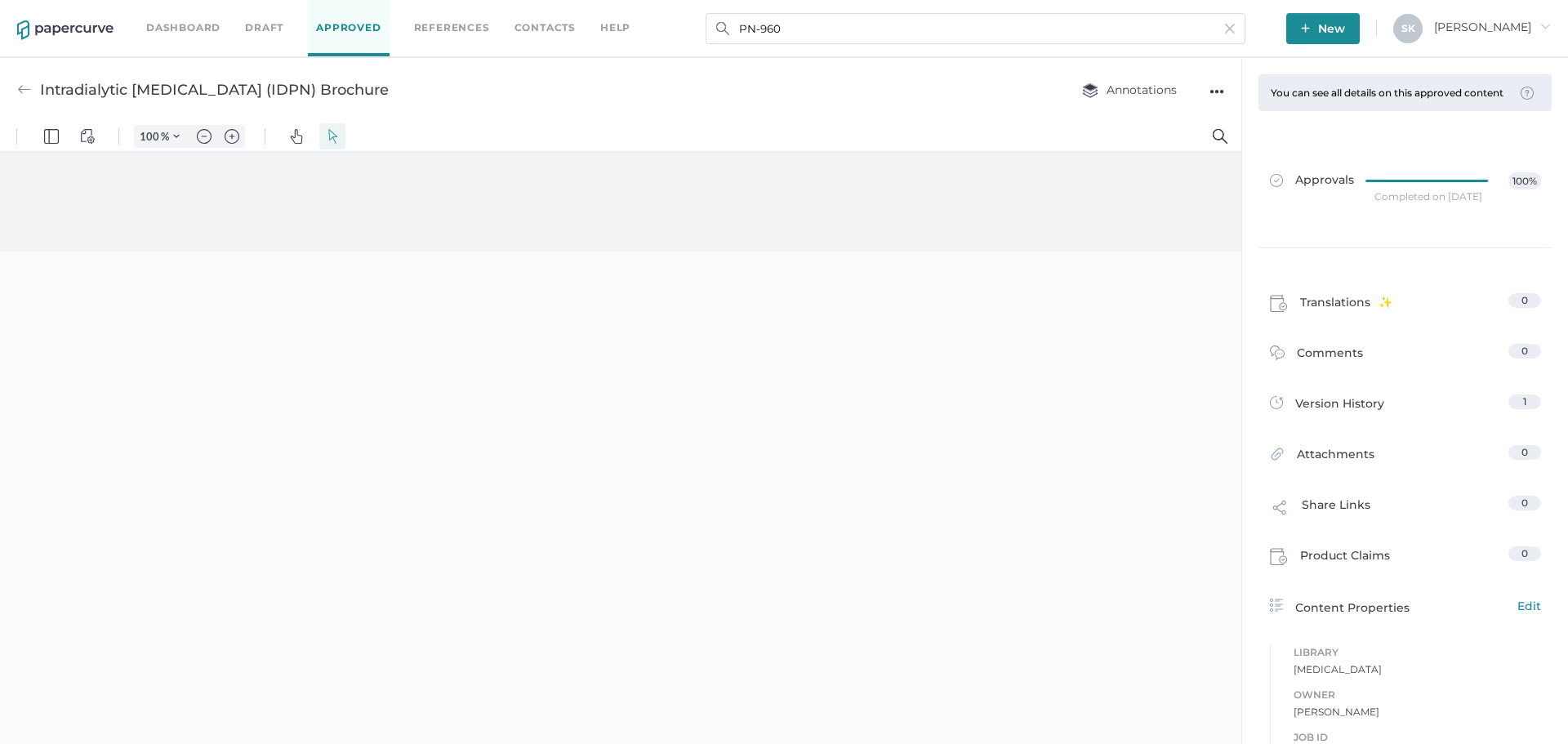 scroll, scrollTop: 0, scrollLeft: 0, axis: both 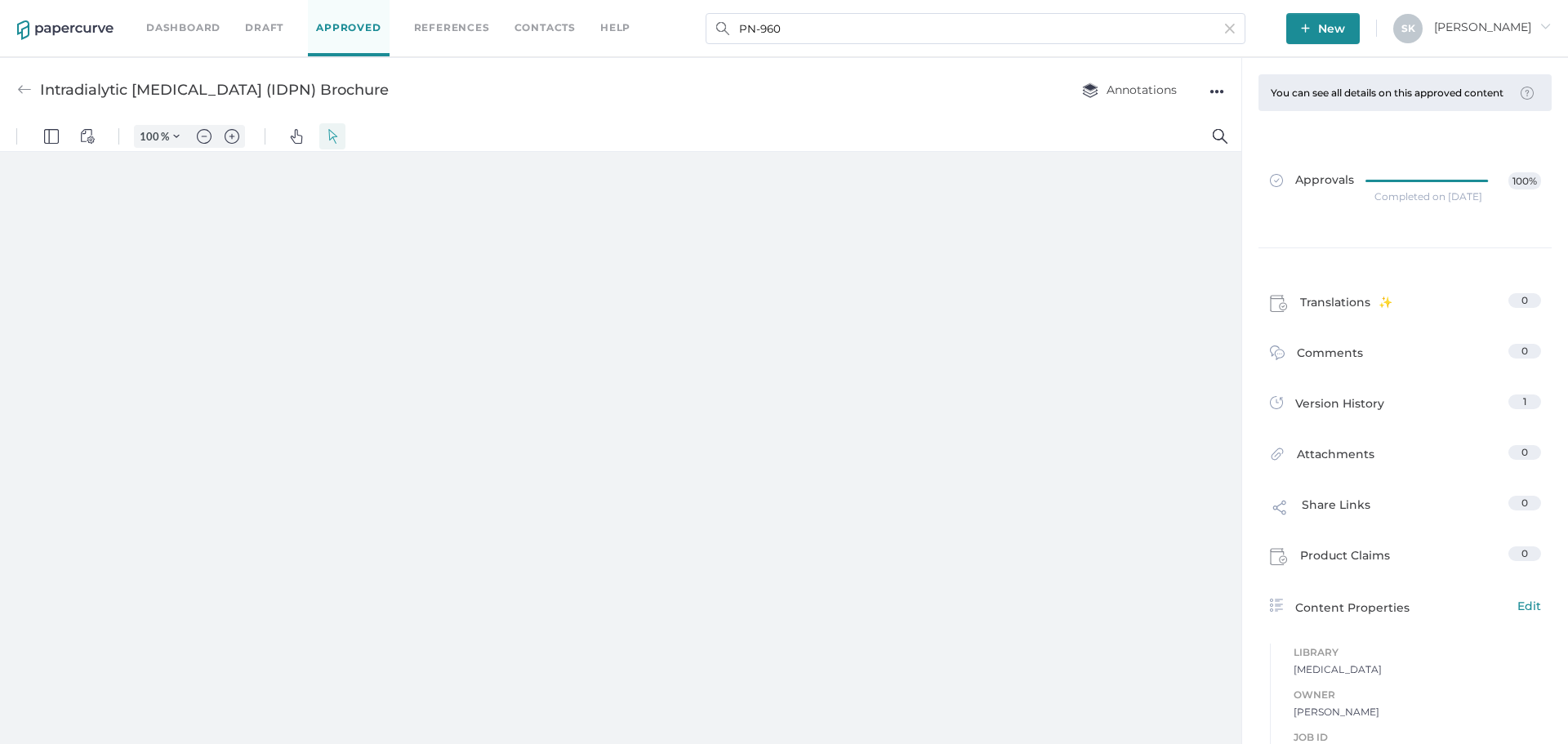 type on "167" 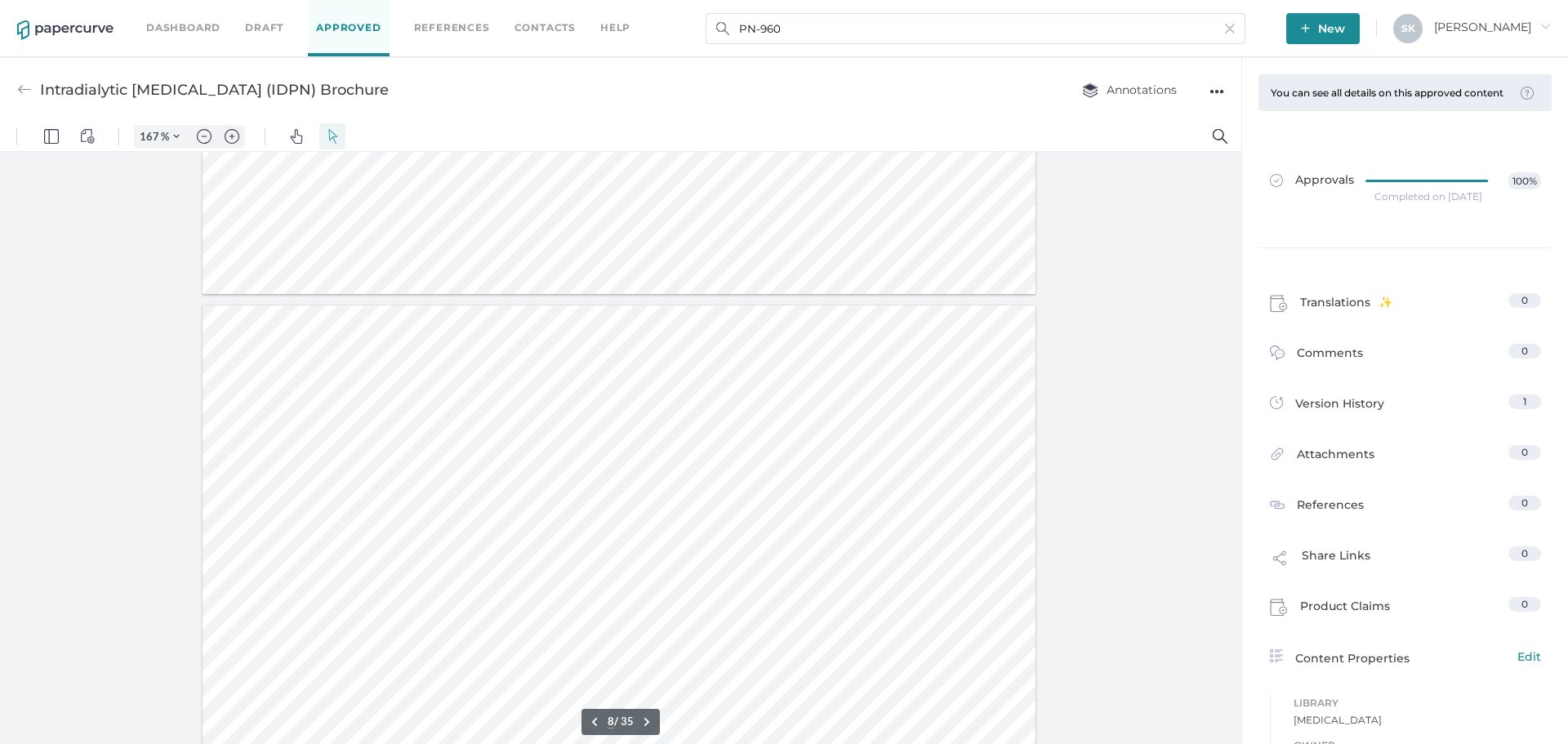 scroll, scrollTop: 7353, scrollLeft: 0, axis: vertical 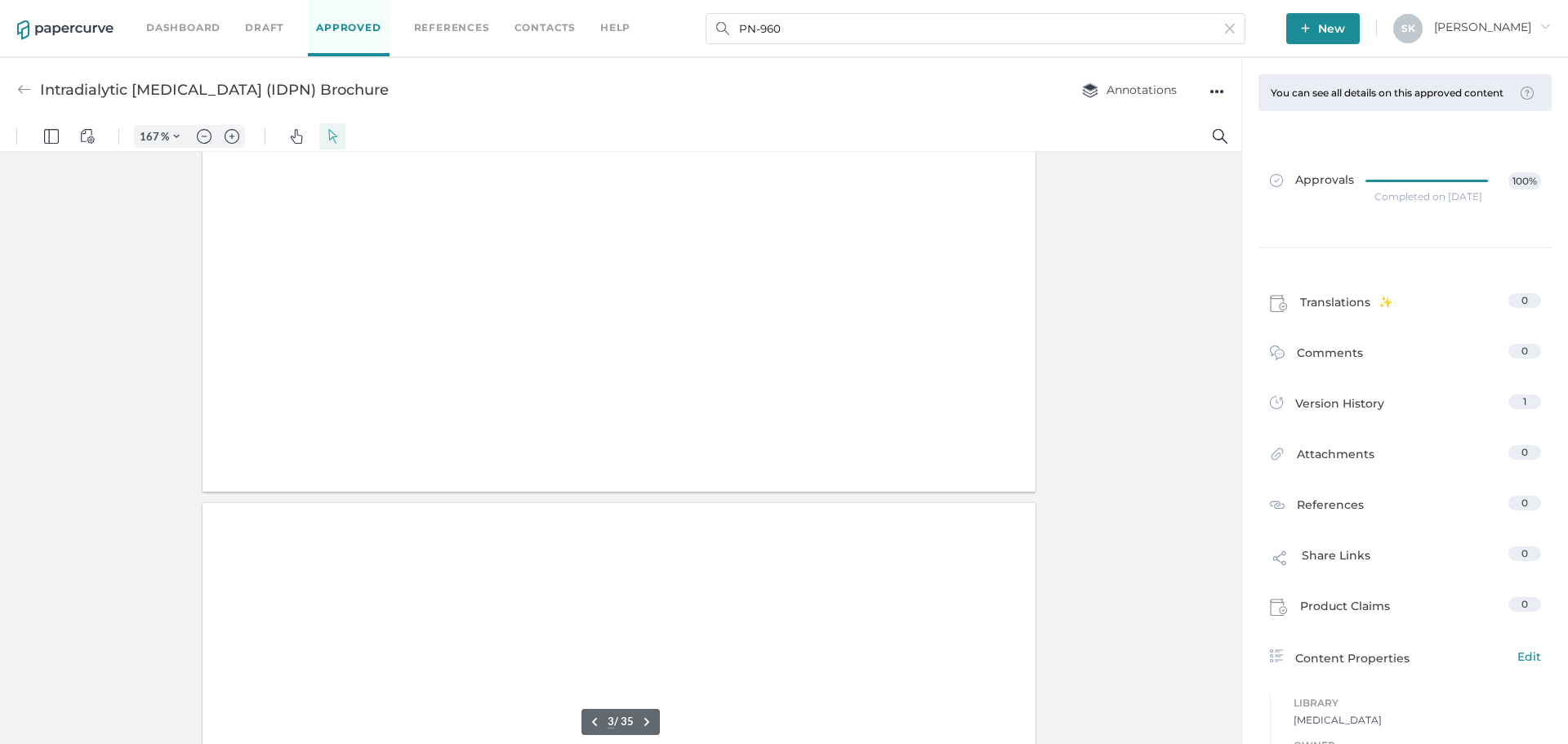 type on "1" 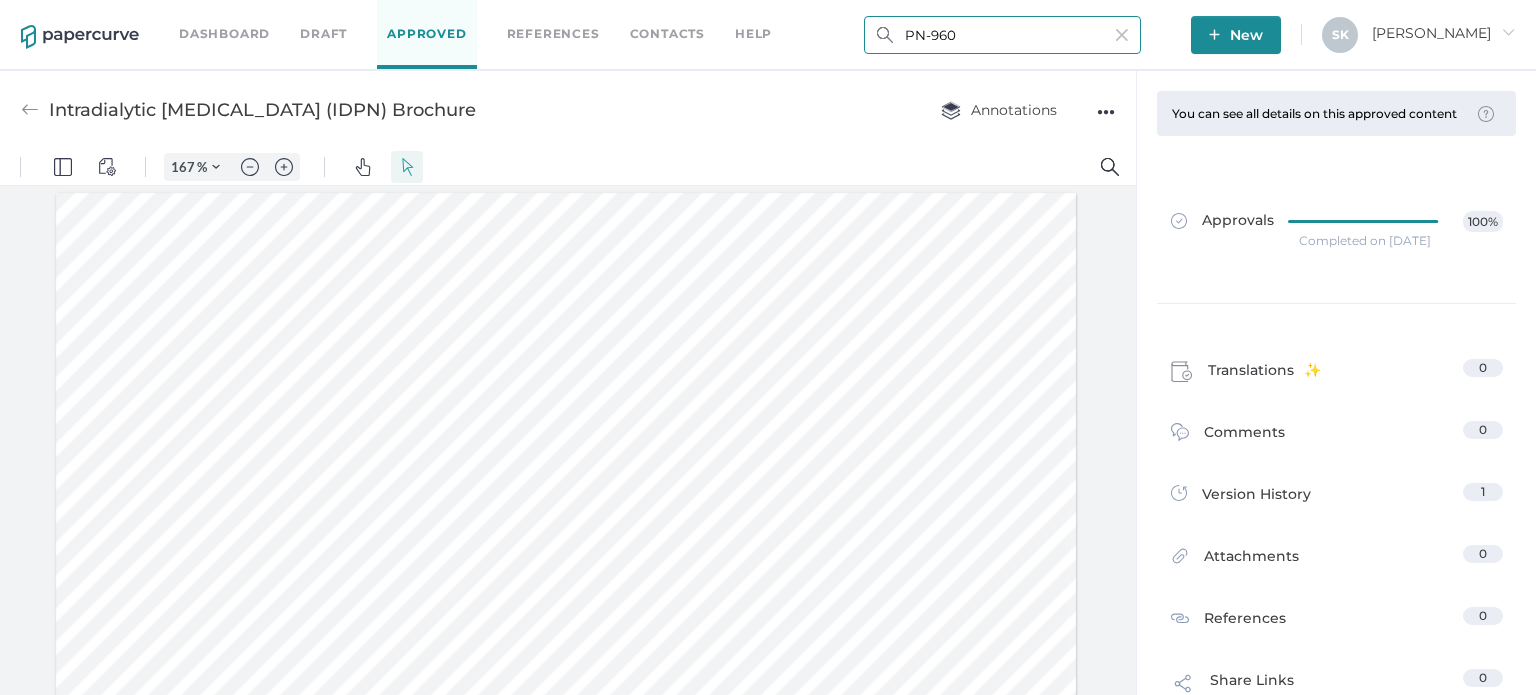 click on "PN-960" at bounding box center (1002, 35) 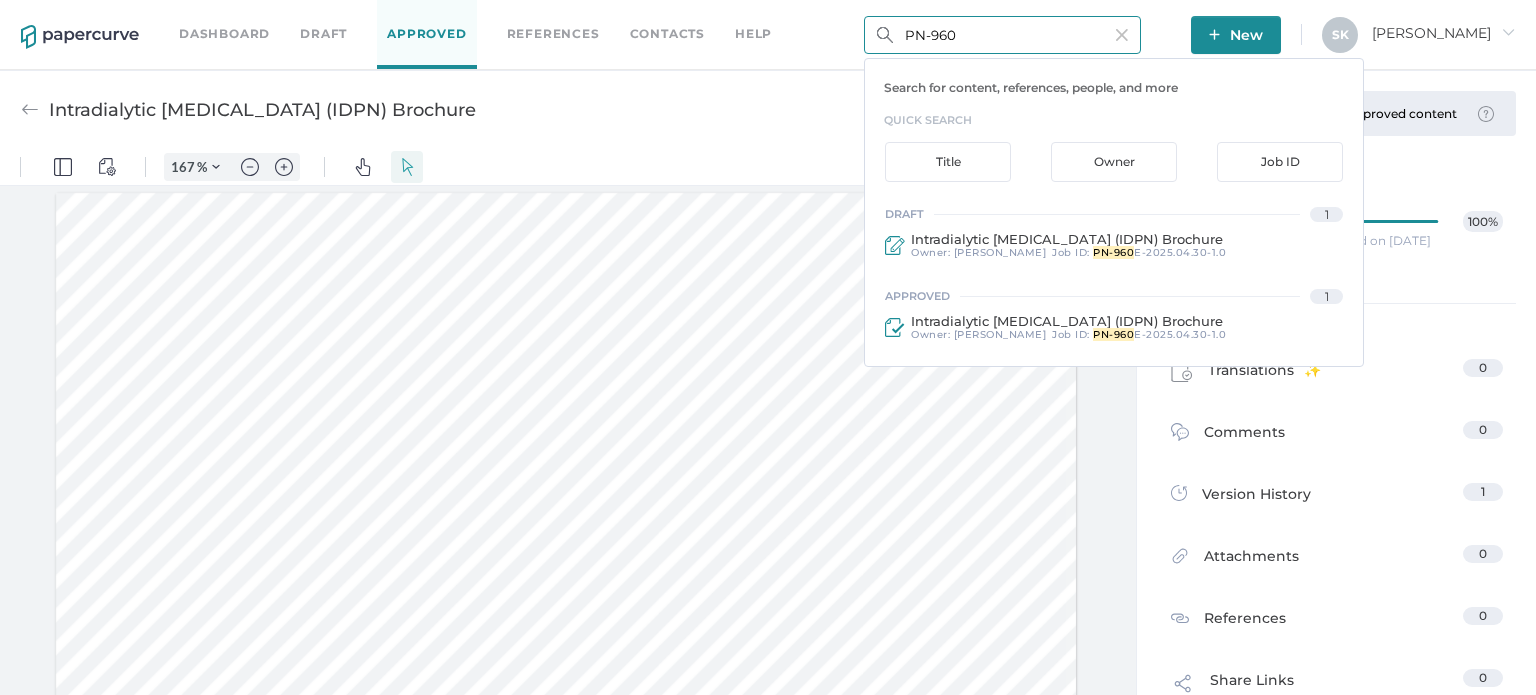 drag, startPoint x: 976, startPoint y: 28, endPoint x: 688, endPoint y: 34, distance: 288.0625 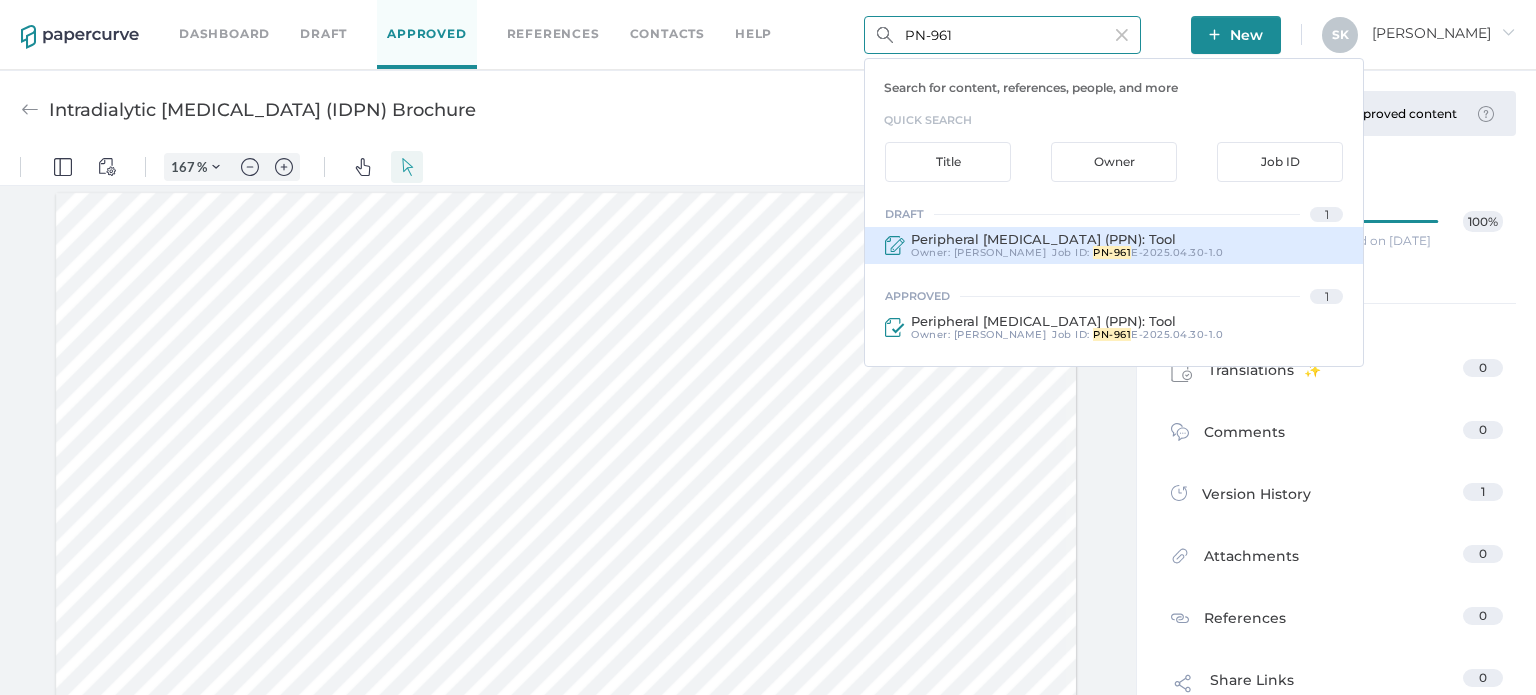 type on "PN-961" 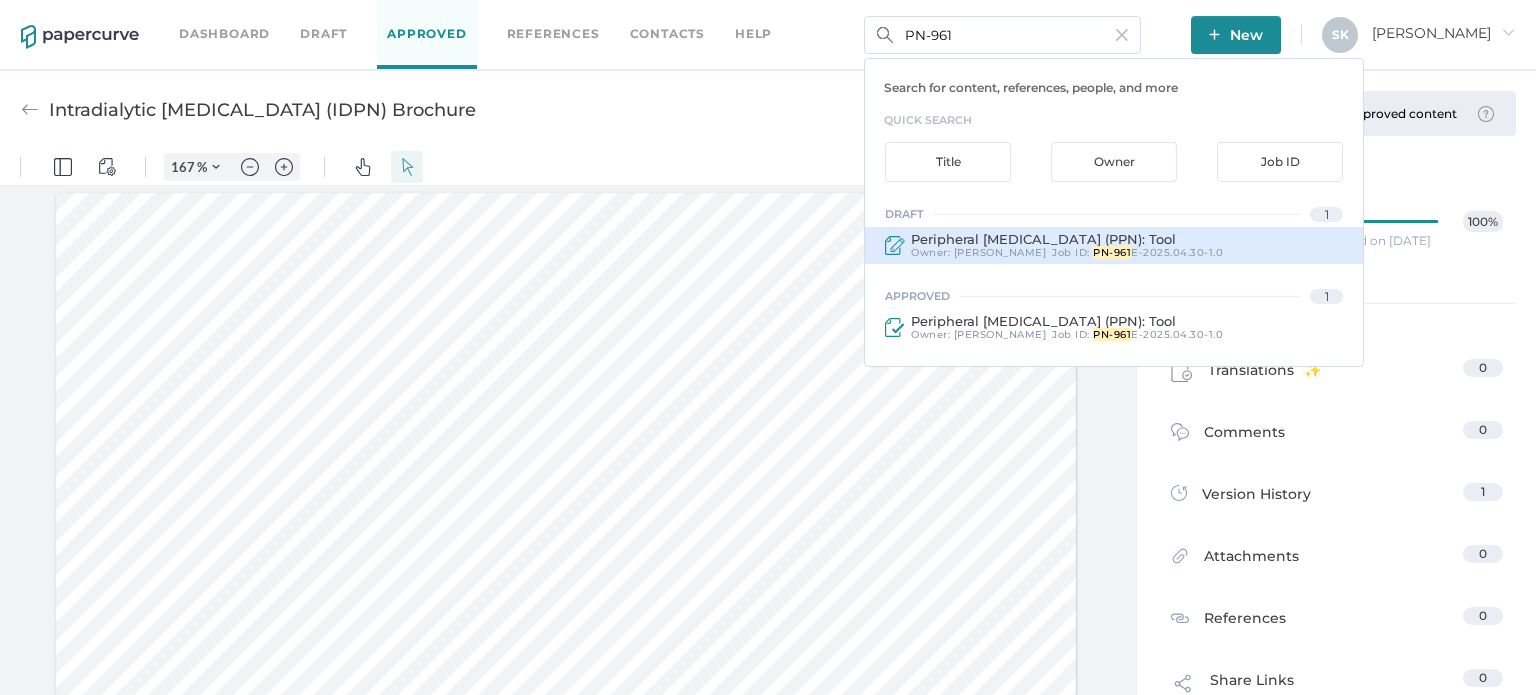 click on "E-2025.04.30-1.0" at bounding box center [1177, 252] 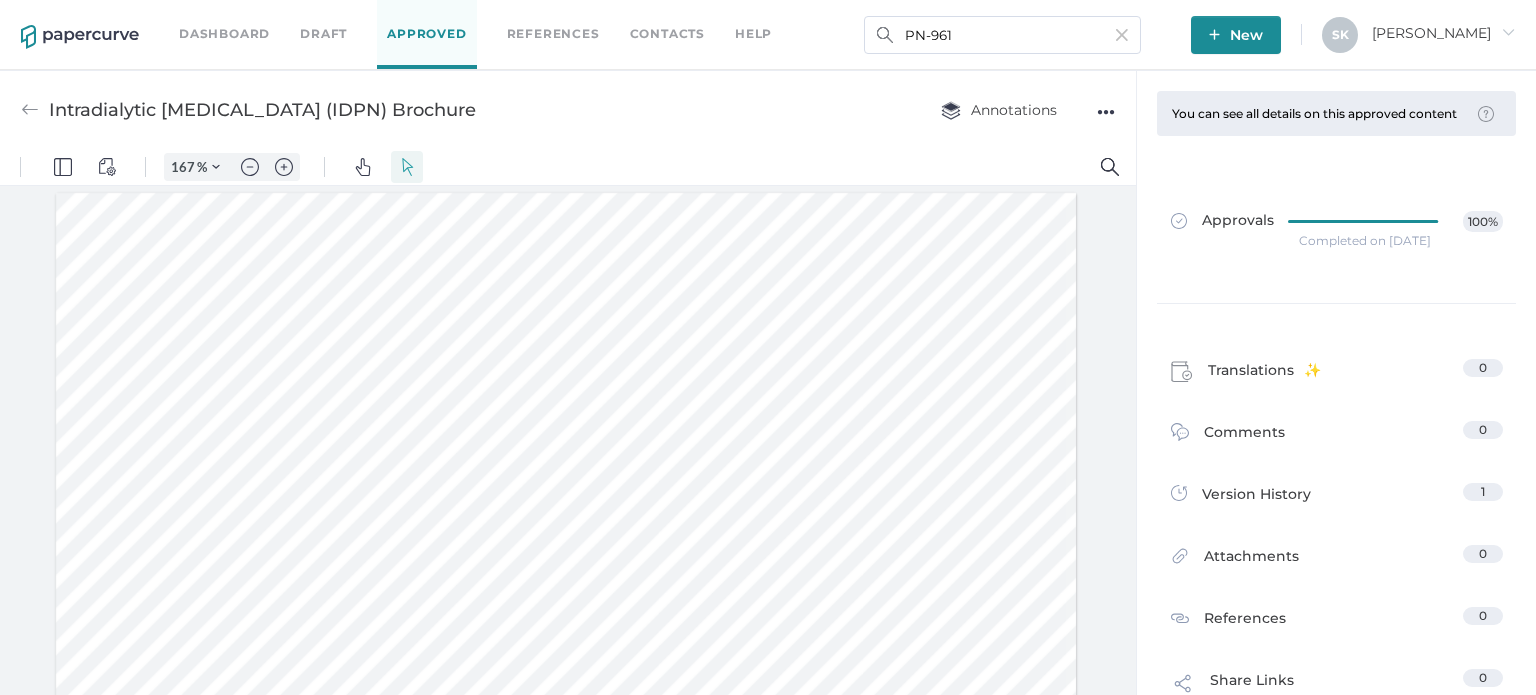 type on "100" 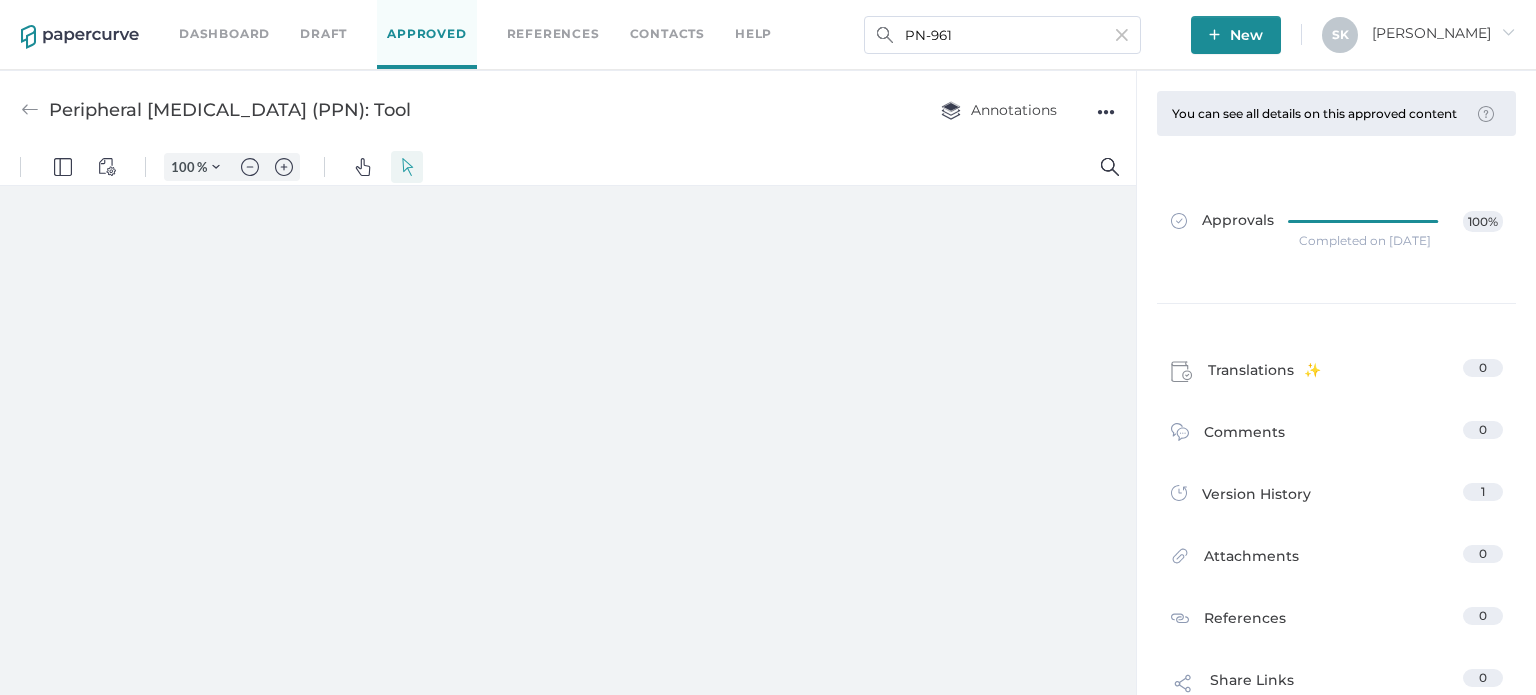 scroll, scrollTop: 0, scrollLeft: 0, axis: both 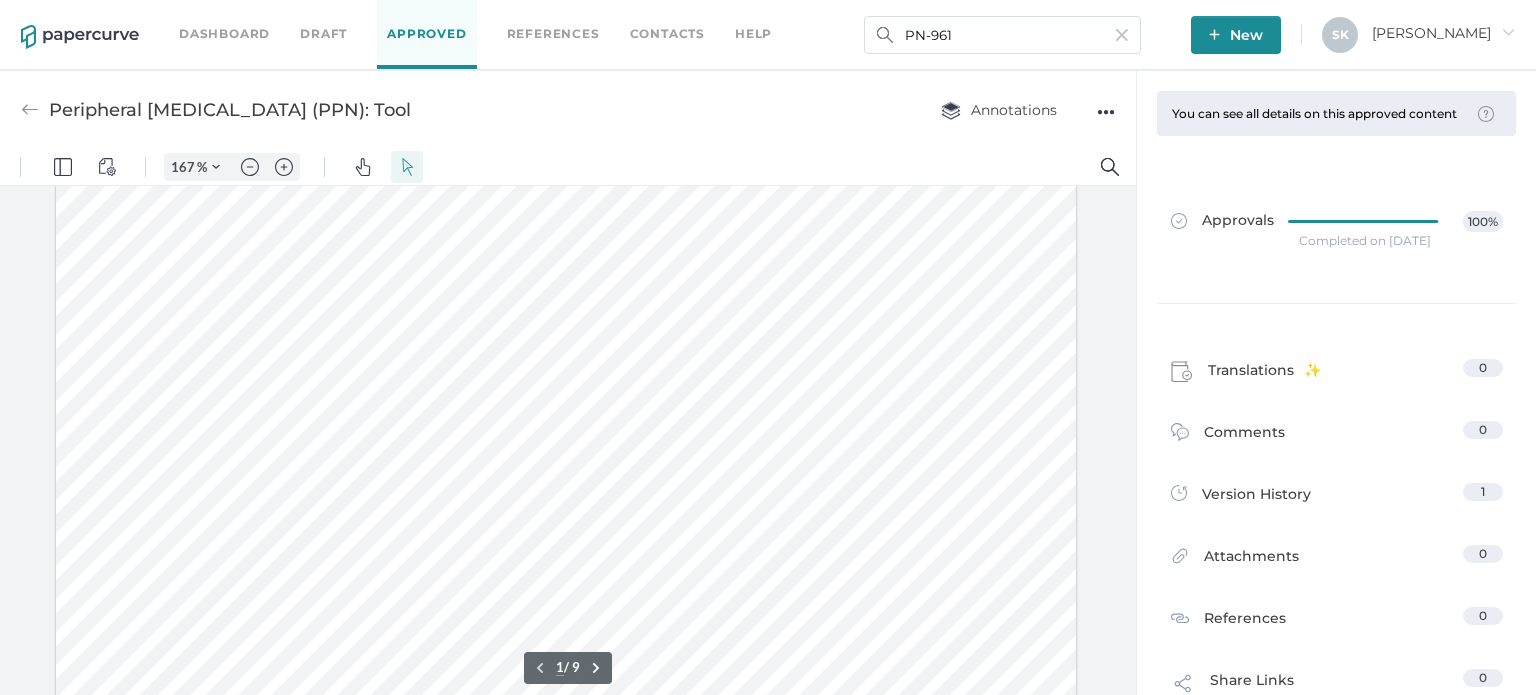 click on "Completed on [DATE]" at bounding box center [1365, 241] 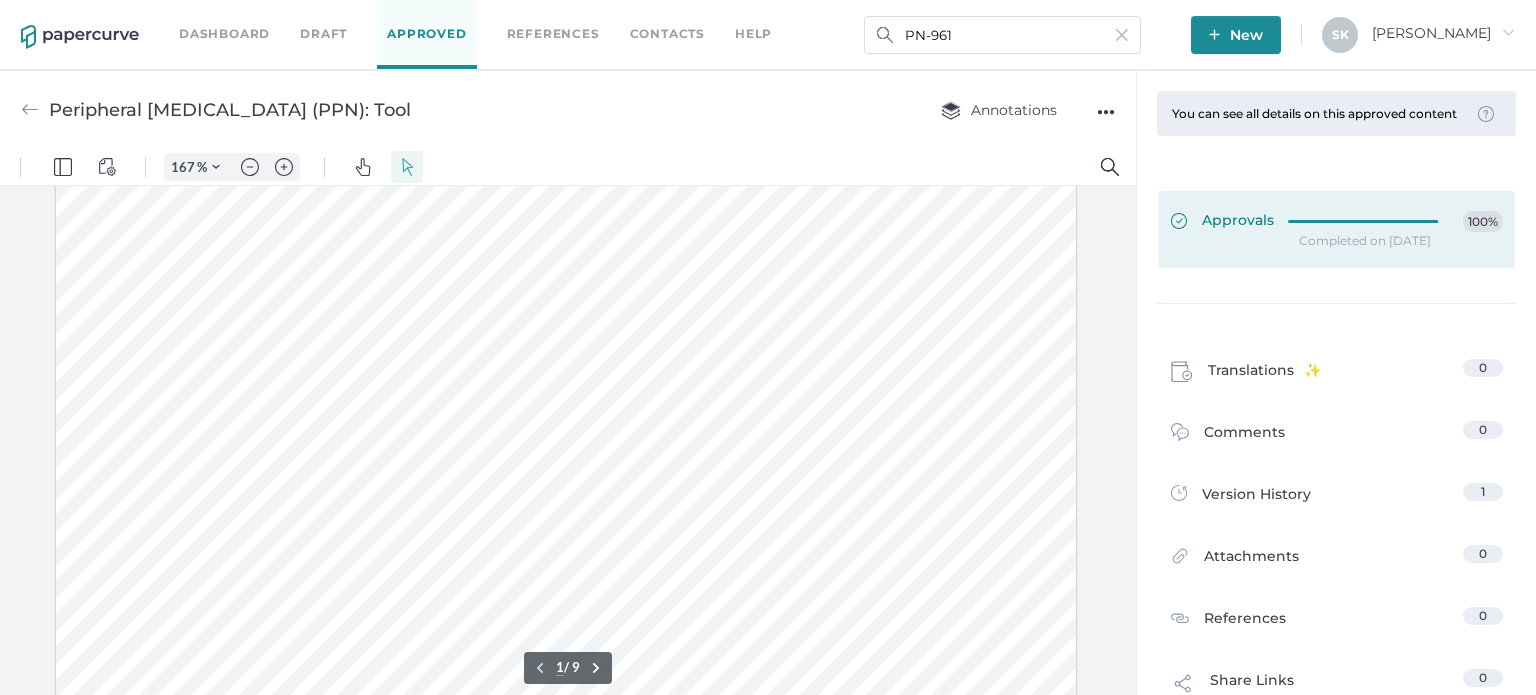 click on "Approvals 100%" at bounding box center [1337, 229] 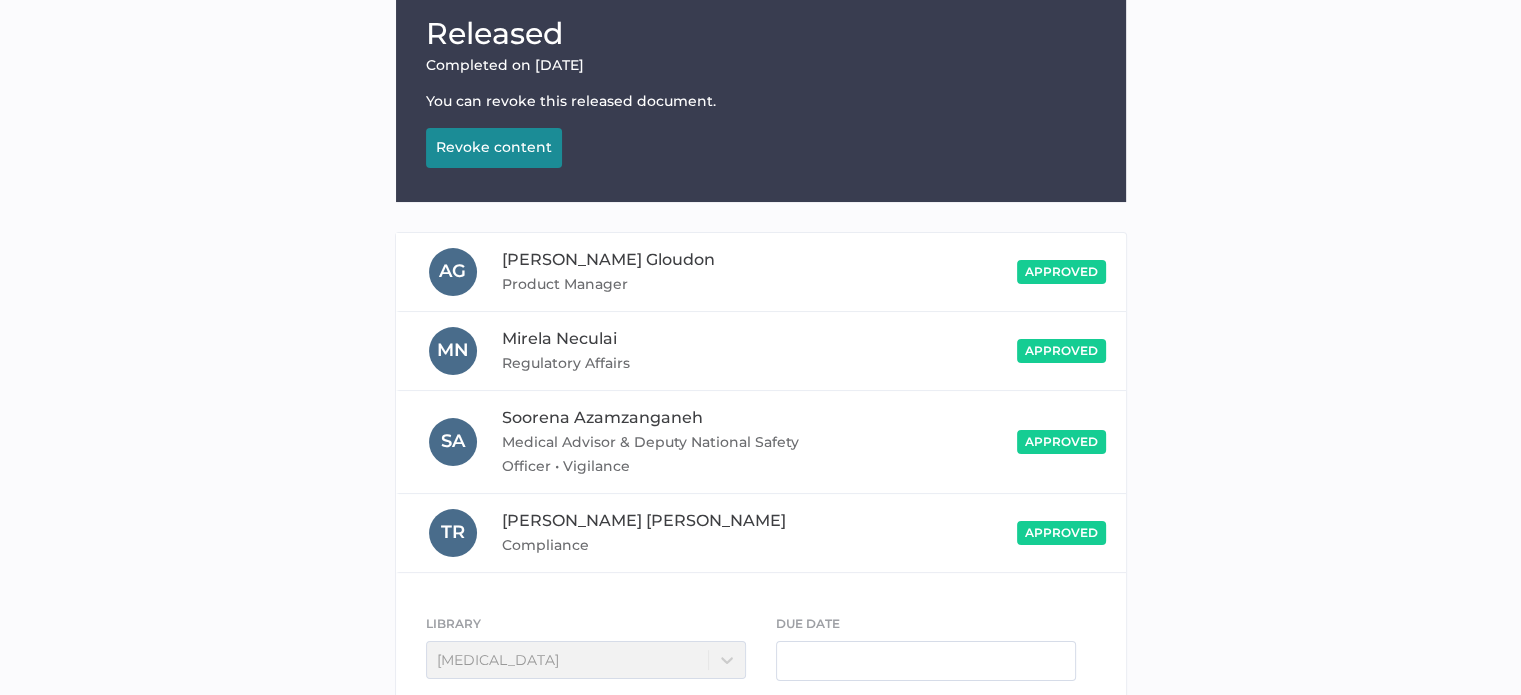 scroll, scrollTop: 364, scrollLeft: 0, axis: vertical 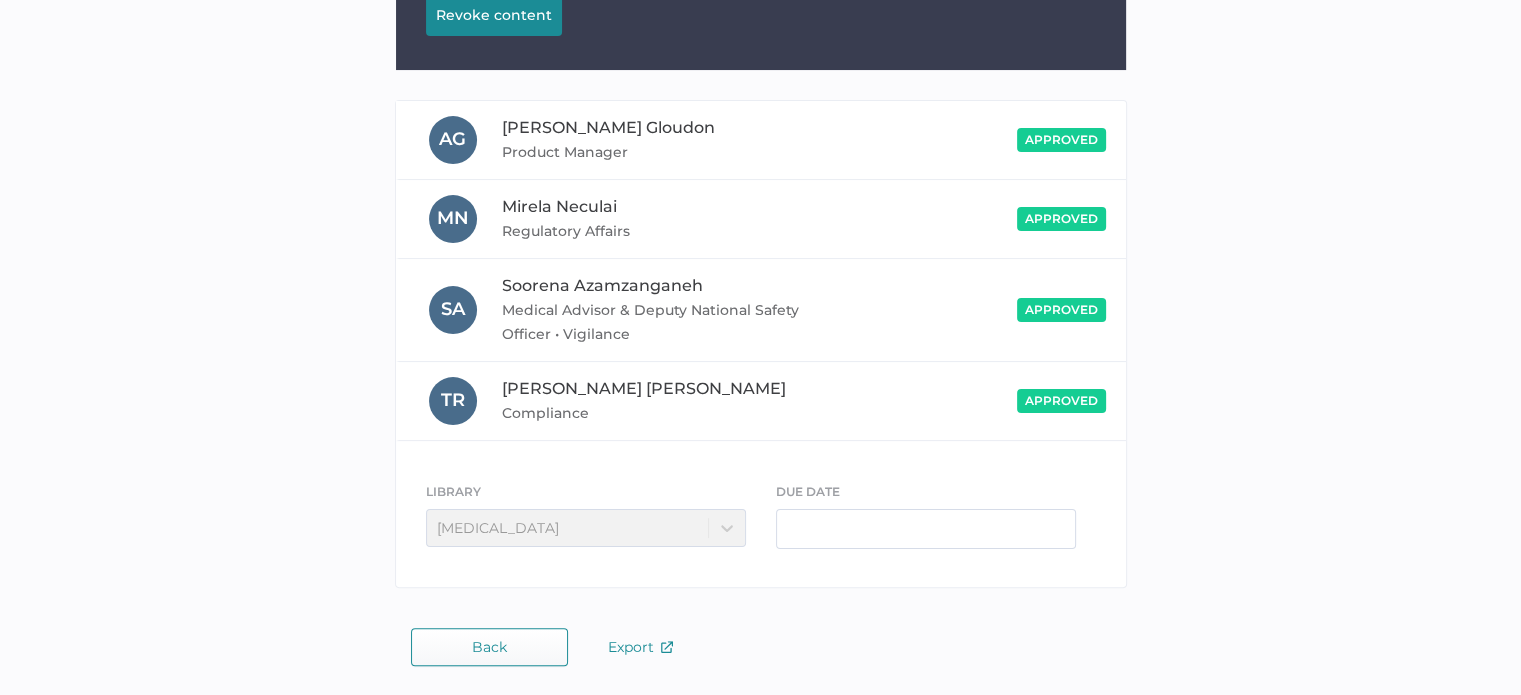 click on "Released Completed on [DATE] You can revoke this released document. Revoke content Revoking... A G [PERSON_NAME] Product Manager   approved M N [PERSON_NAME] Regulatory Affairs   approved S A [PERSON_NAME] Medical Advisor & Deputy National Safety Officer • Vigilance   approved T R [PERSON_NAME] Compliance   approved LIBRARY [MEDICAL_DATA] DUE DATE" at bounding box center (760, 224) 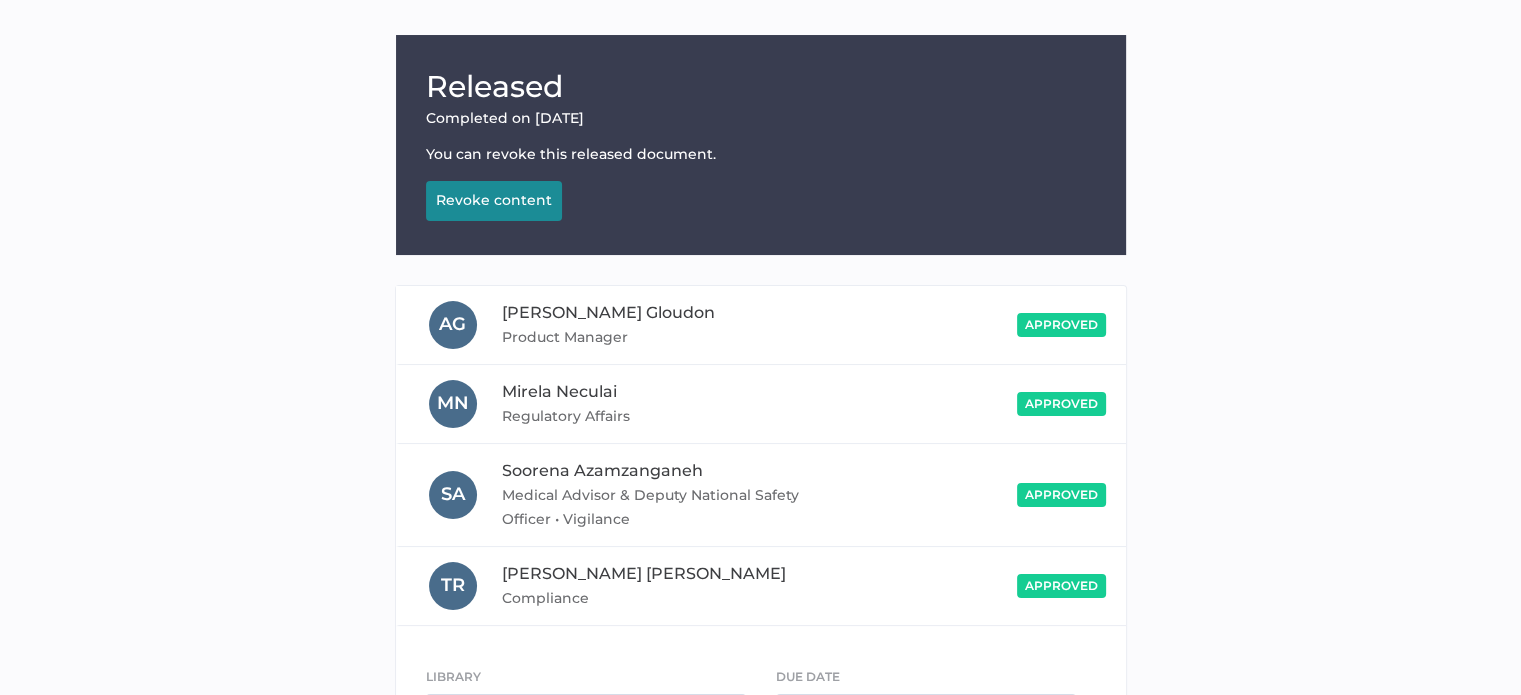 scroll, scrollTop: 0, scrollLeft: 0, axis: both 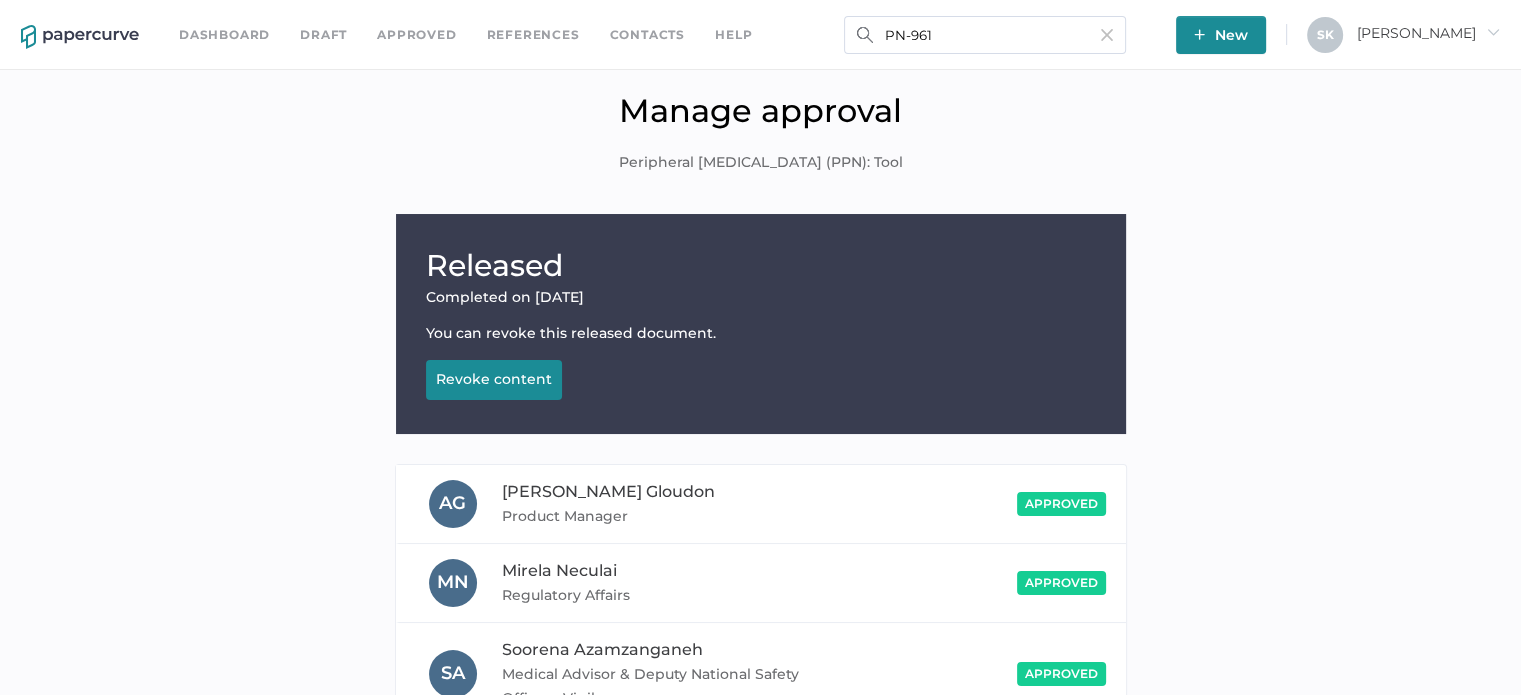 click on "Released Completed on [DATE] You can revoke this released document. Revoke content Revoking... A G [PERSON_NAME] Product Manager   approved M N [PERSON_NAME] Regulatory Affairs   approved S A [PERSON_NAME] Medical Advisor & Deputy National Safety Officer • Vigilance   approved T R [PERSON_NAME] Compliance   approved LIBRARY [MEDICAL_DATA] DUE DATE" at bounding box center [760, 588] 